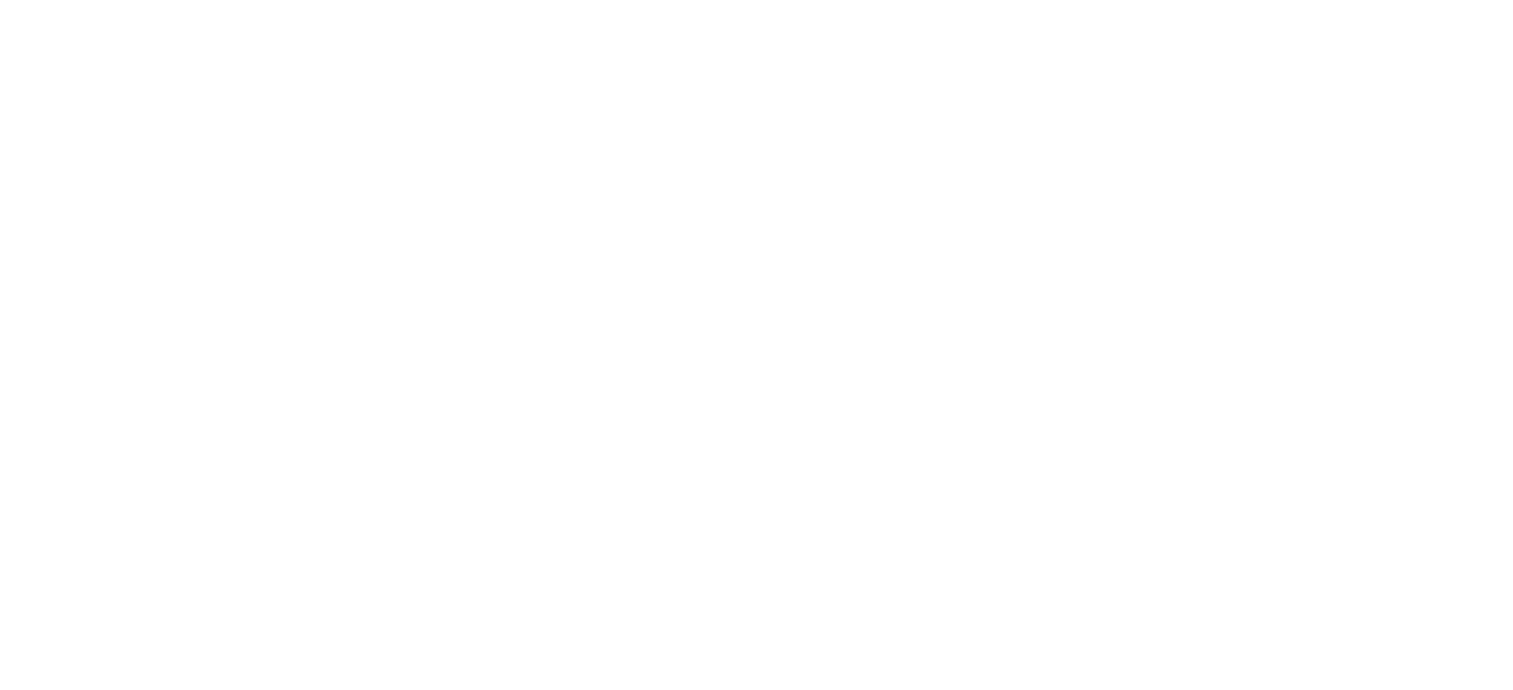 scroll, scrollTop: 0, scrollLeft: 0, axis: both 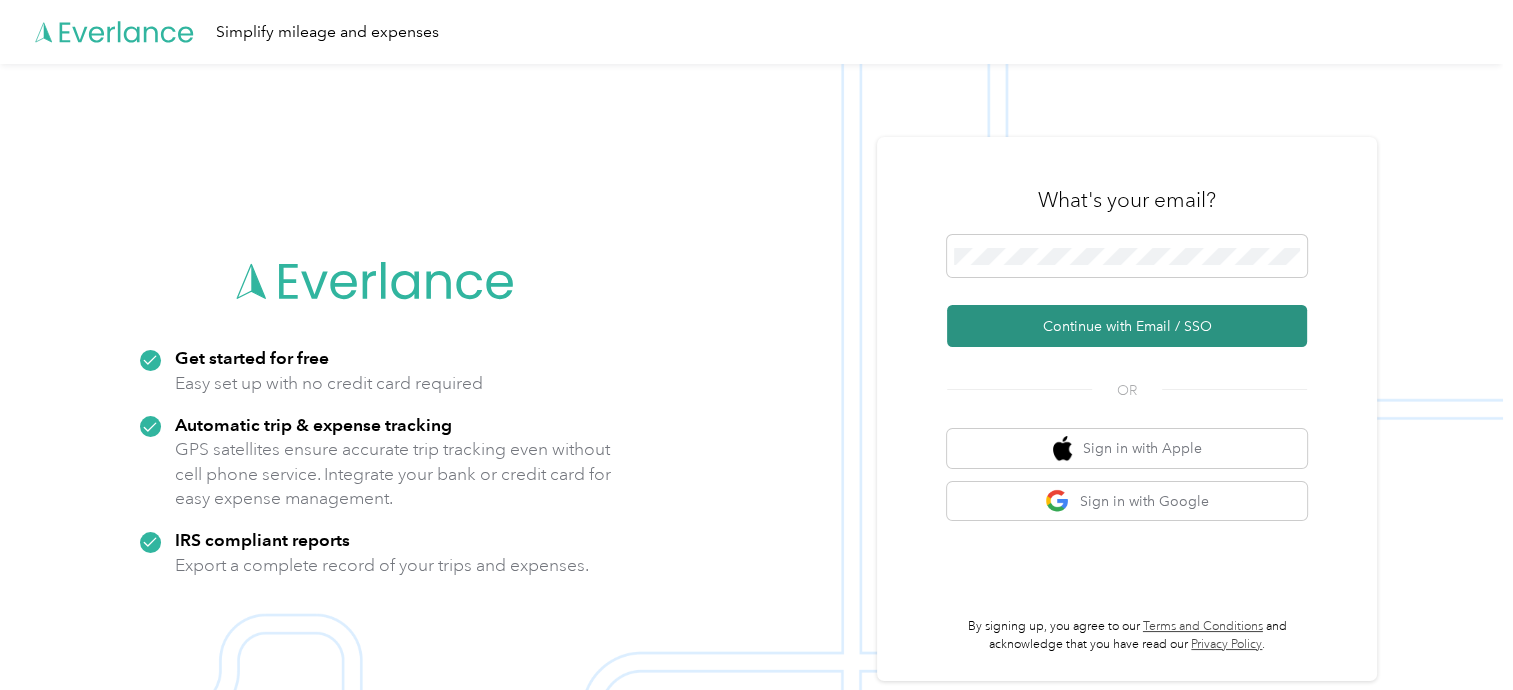 click on "Continue with Email / SSO" at bounding box center [1127, 326] 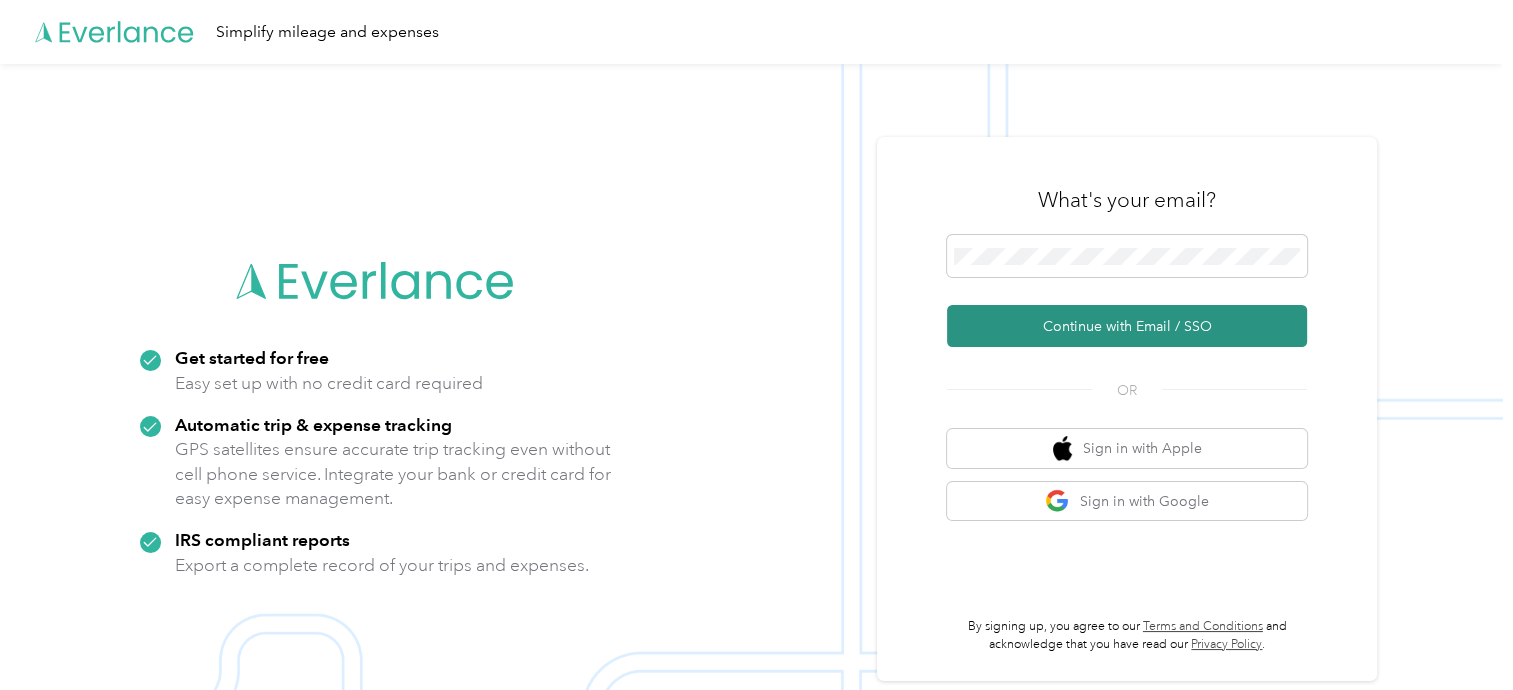 click on "Continue with Email / SSO" at bounding box center [1127, 326] 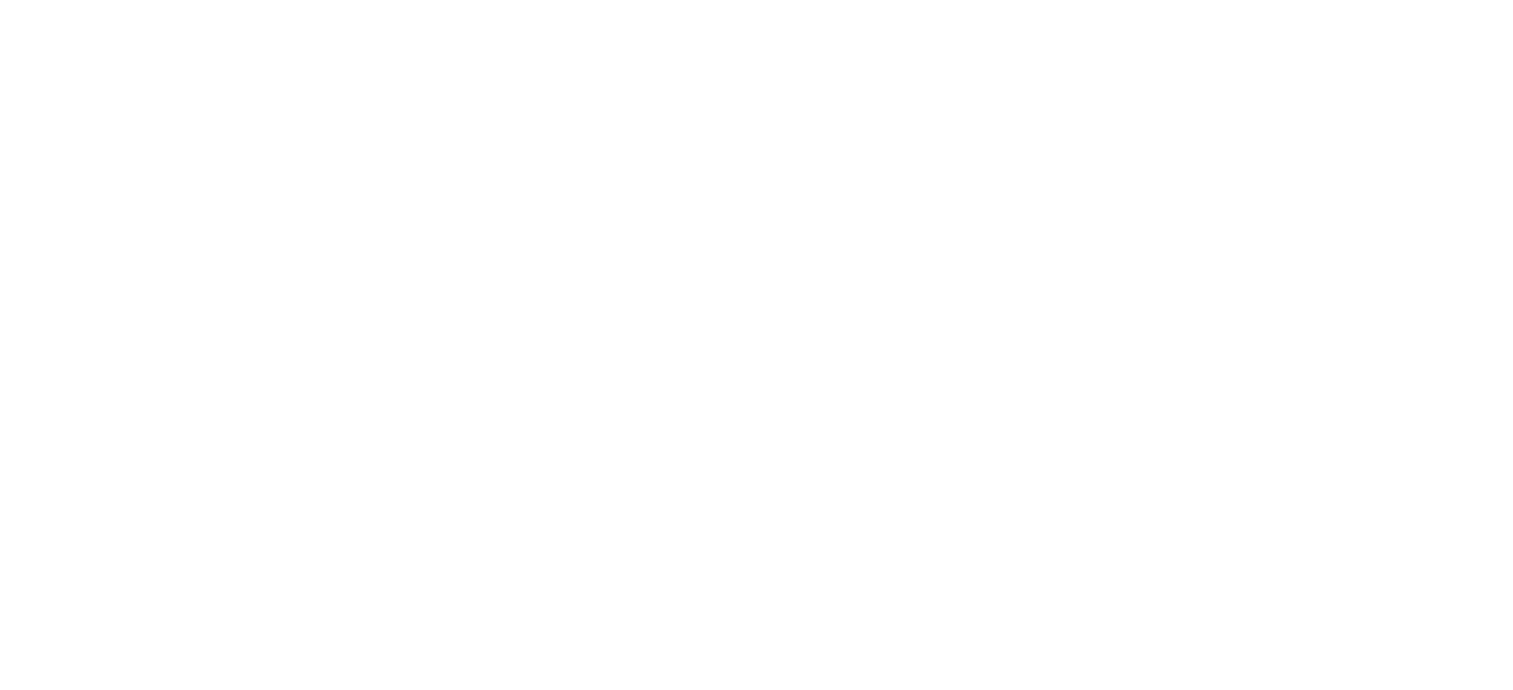 scroll, scrollTop: 0, scrollLeft: 0, axis: both 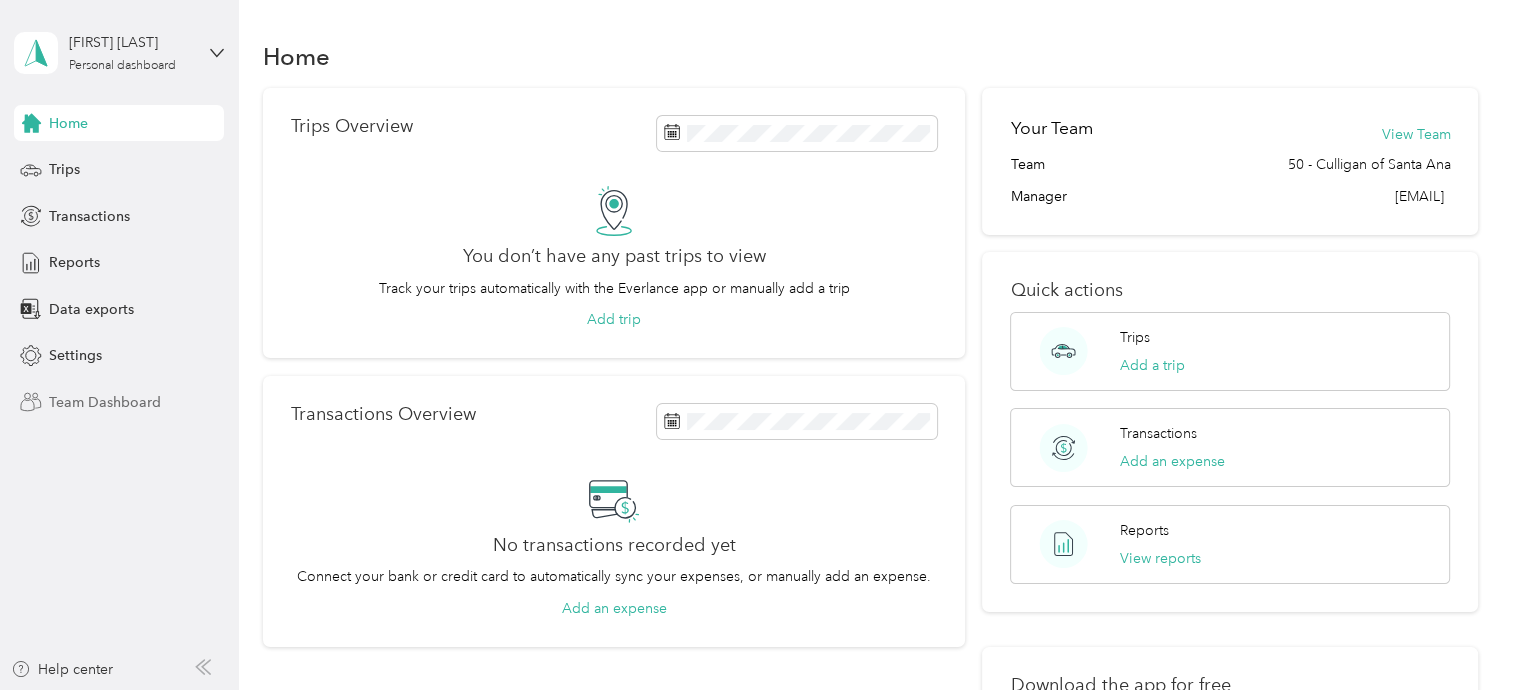 click on "Team Dashboard" at bounding box center [105, 402] 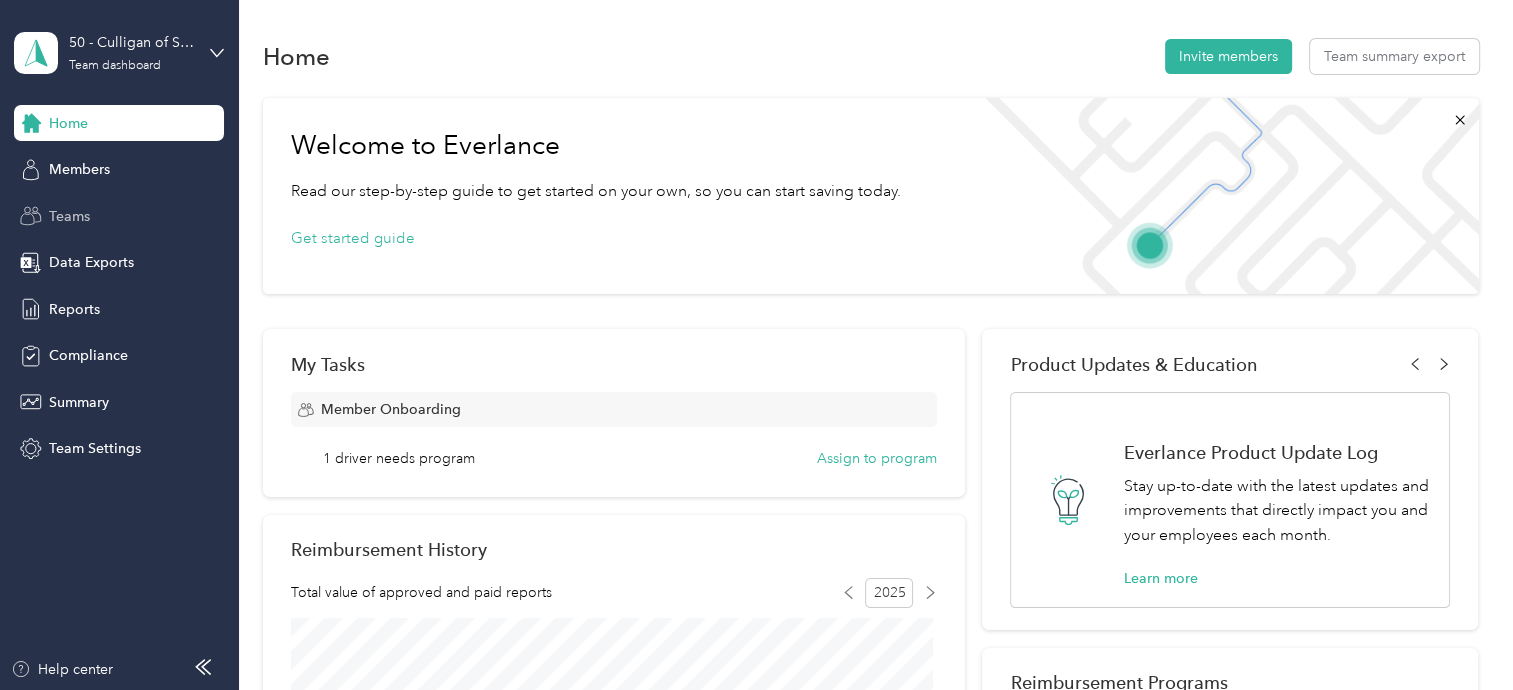 click on "Teams" at bounding box center [69, 216] 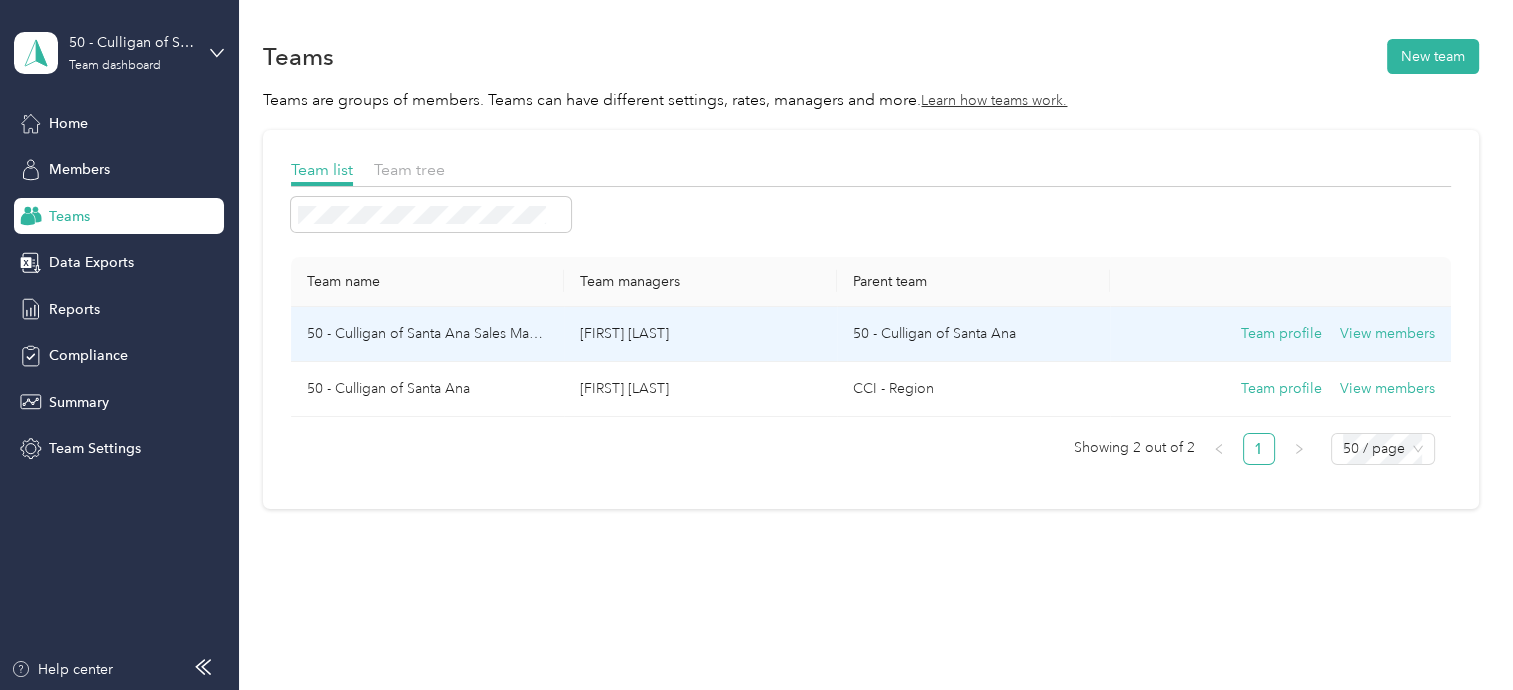 click on "50 - Culligan of Santa Ana Sales Manager (Resi & Com)" at bounding box center [427, 334] 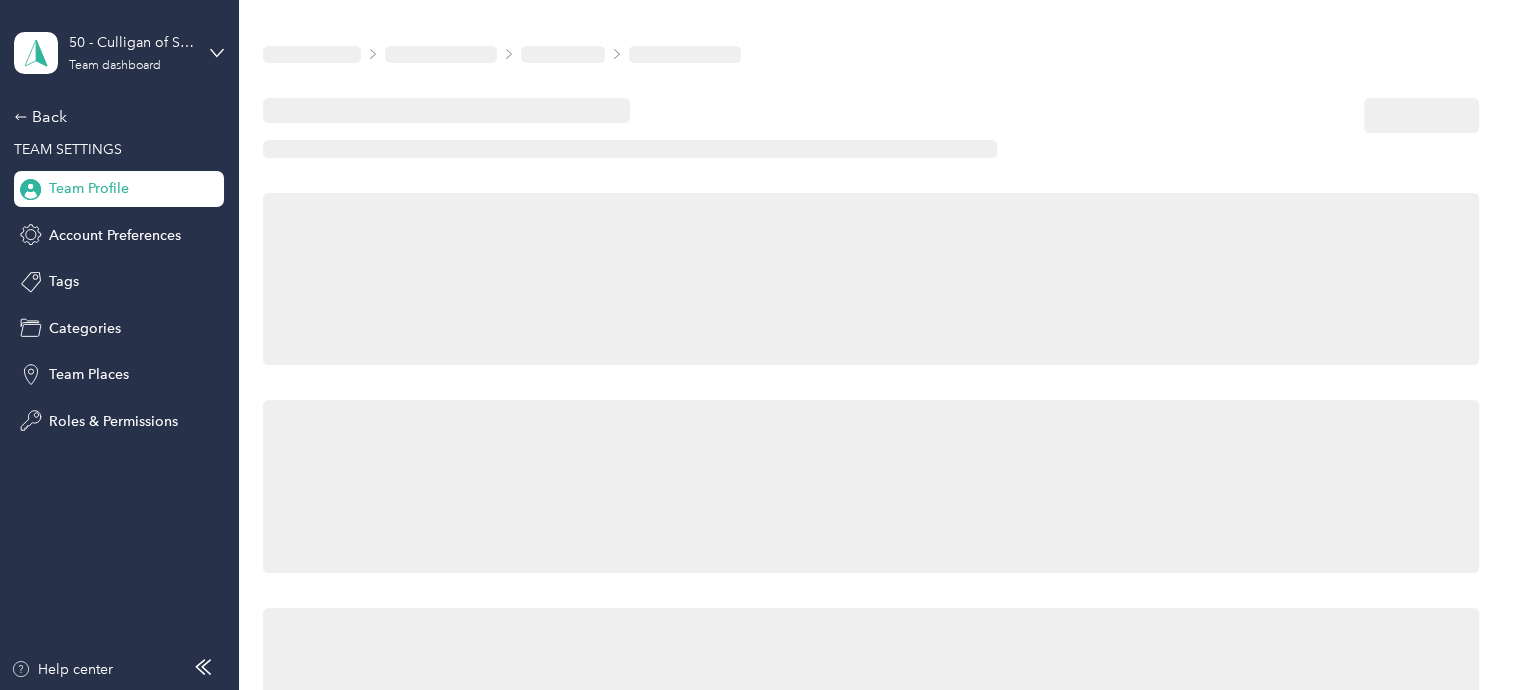 click at bounding box center (870, 279) 